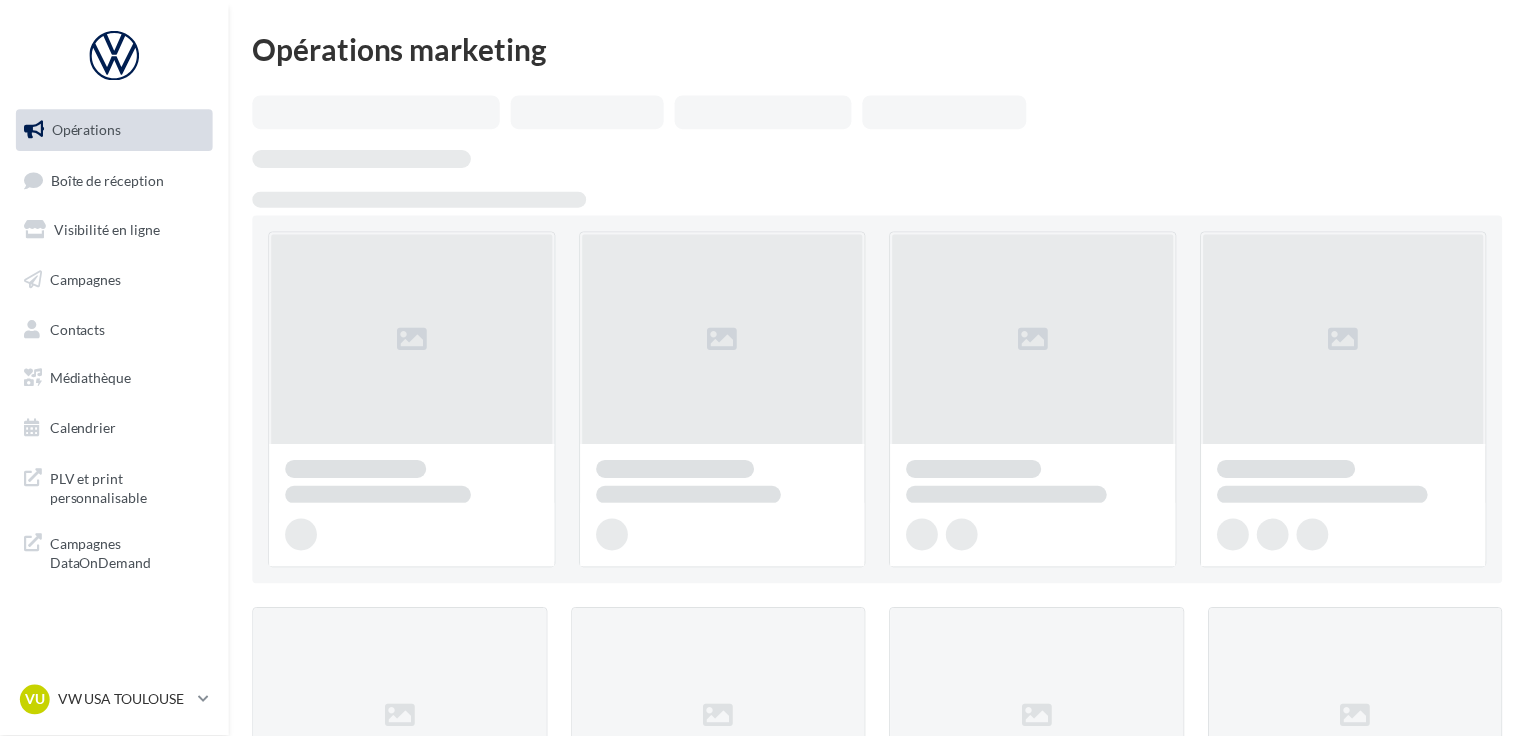 scroll, scrollTop: 0, scrollLeft: 0, axis: both 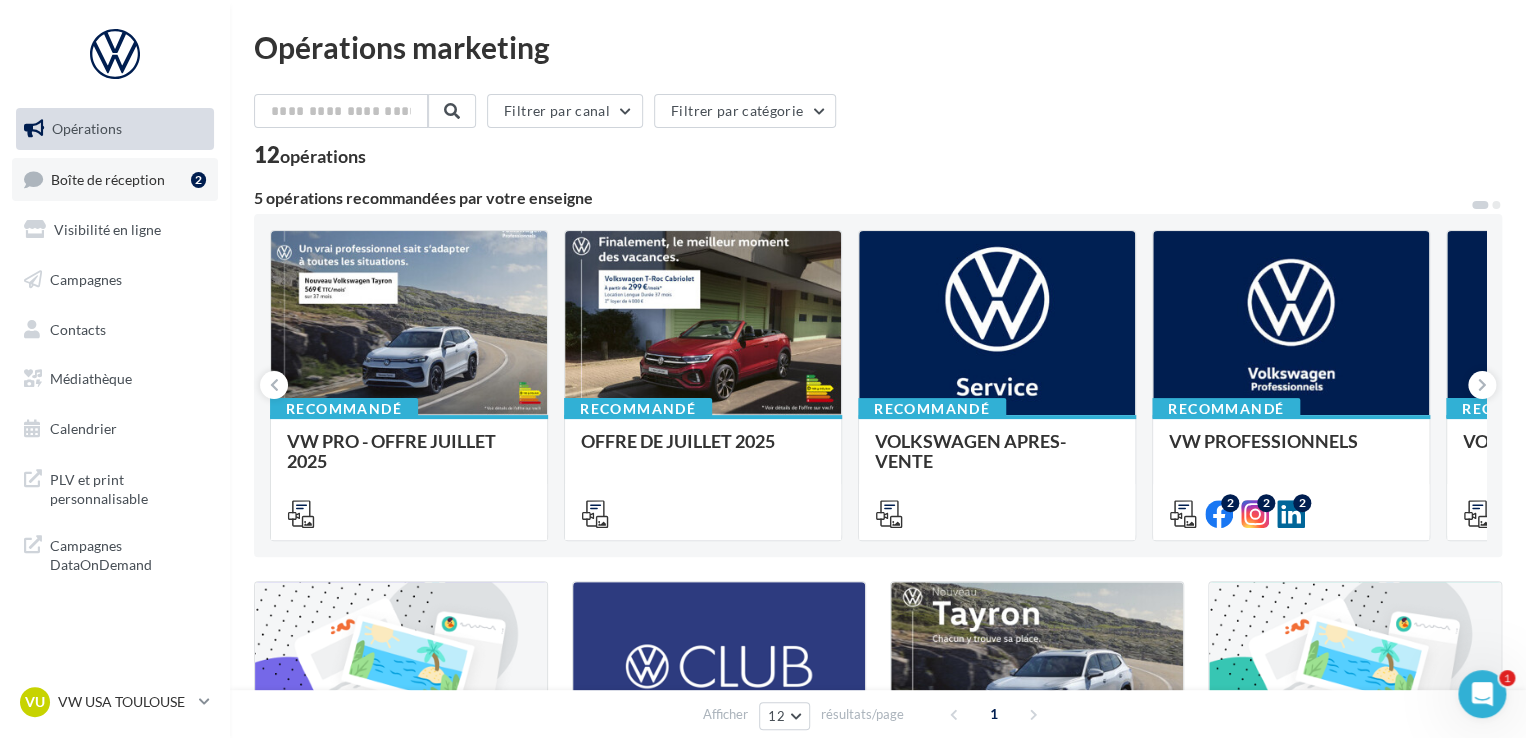 click on "Boîte de réception" at bounding box center (108, 178) 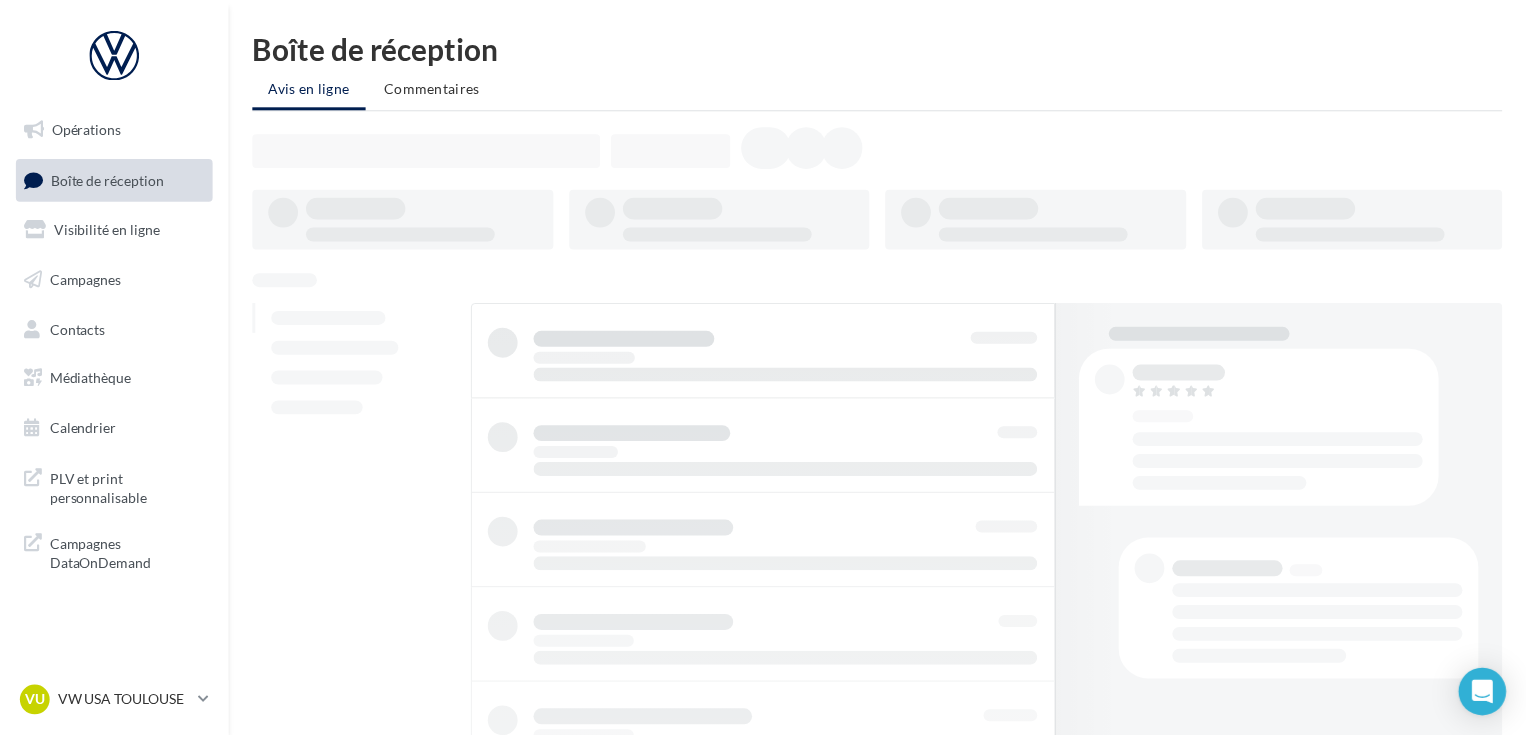 scroll, scrollTop: 0, scrollLeft: 0, axis: both 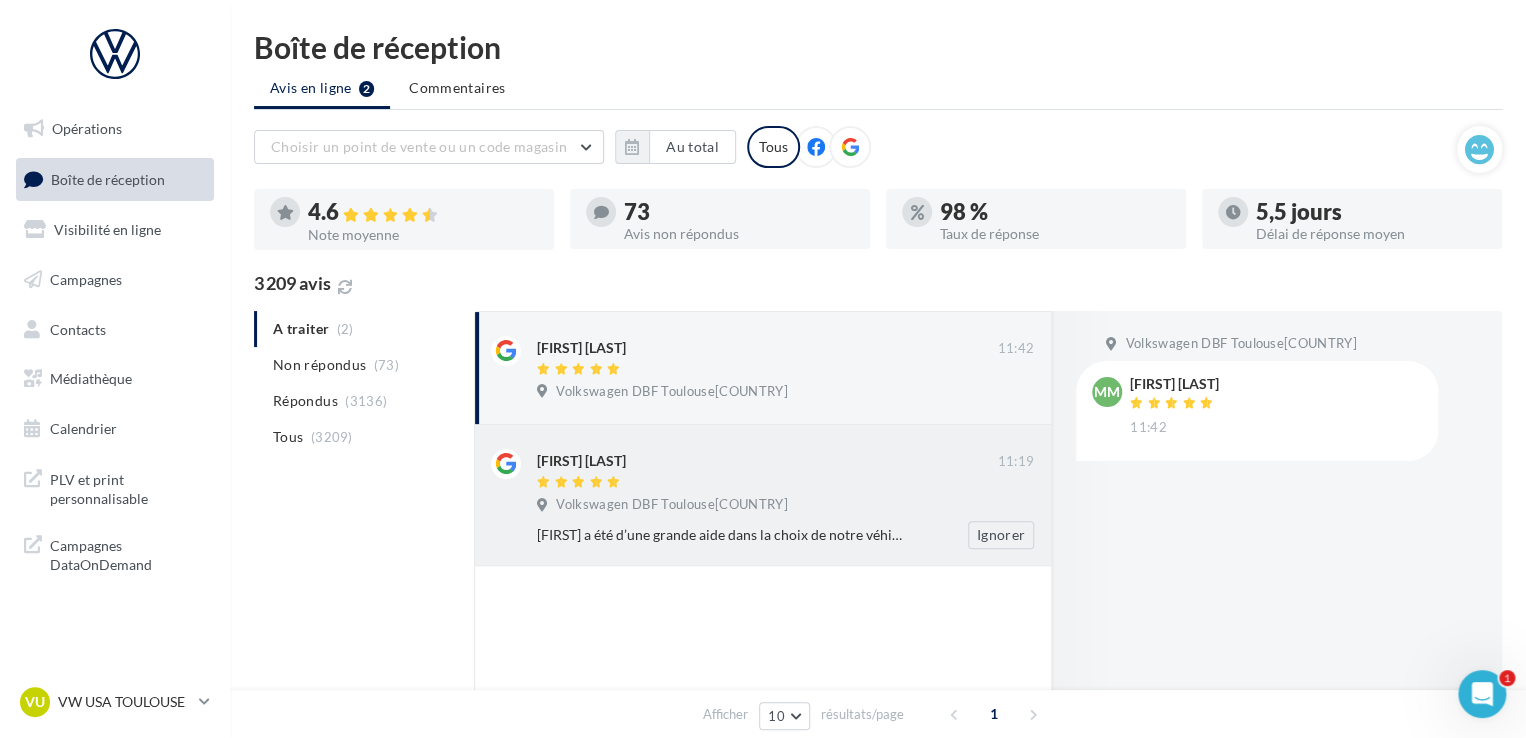 click on "[FIRST] [LAST]" at bounding box center [767, 470] 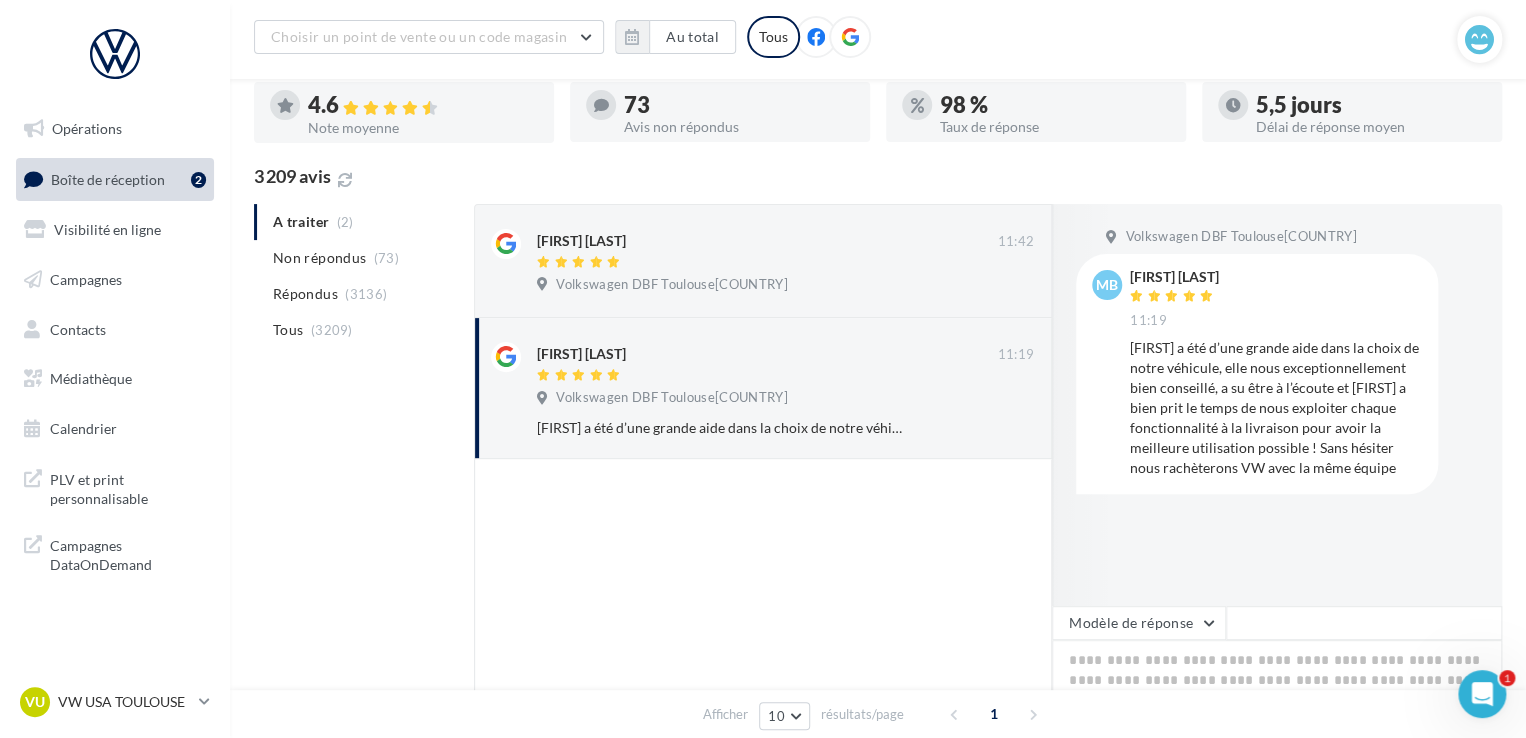 scroll, scrollTop: 200, scrollLeft: 0, axis: vertical 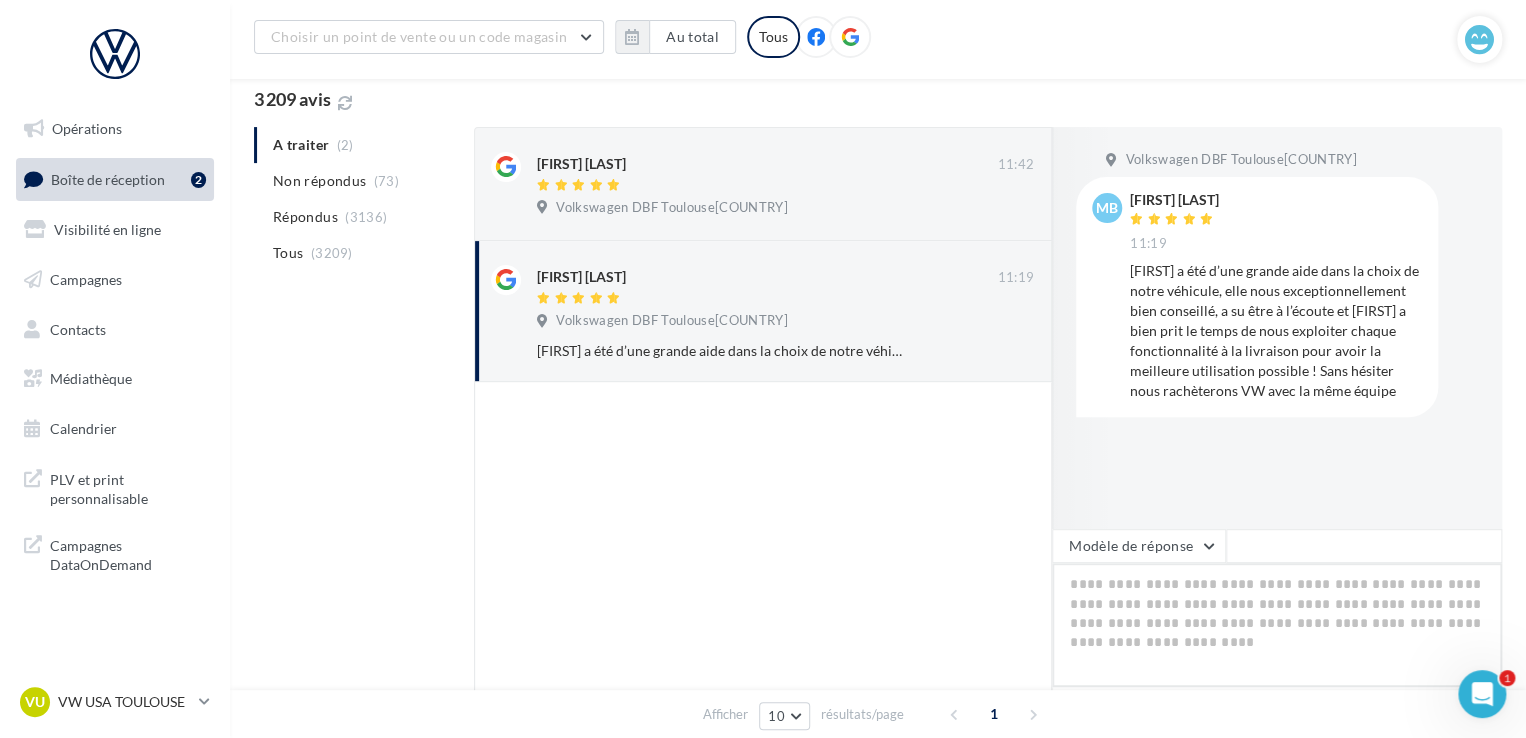 click at bounding box center [1277, 625] 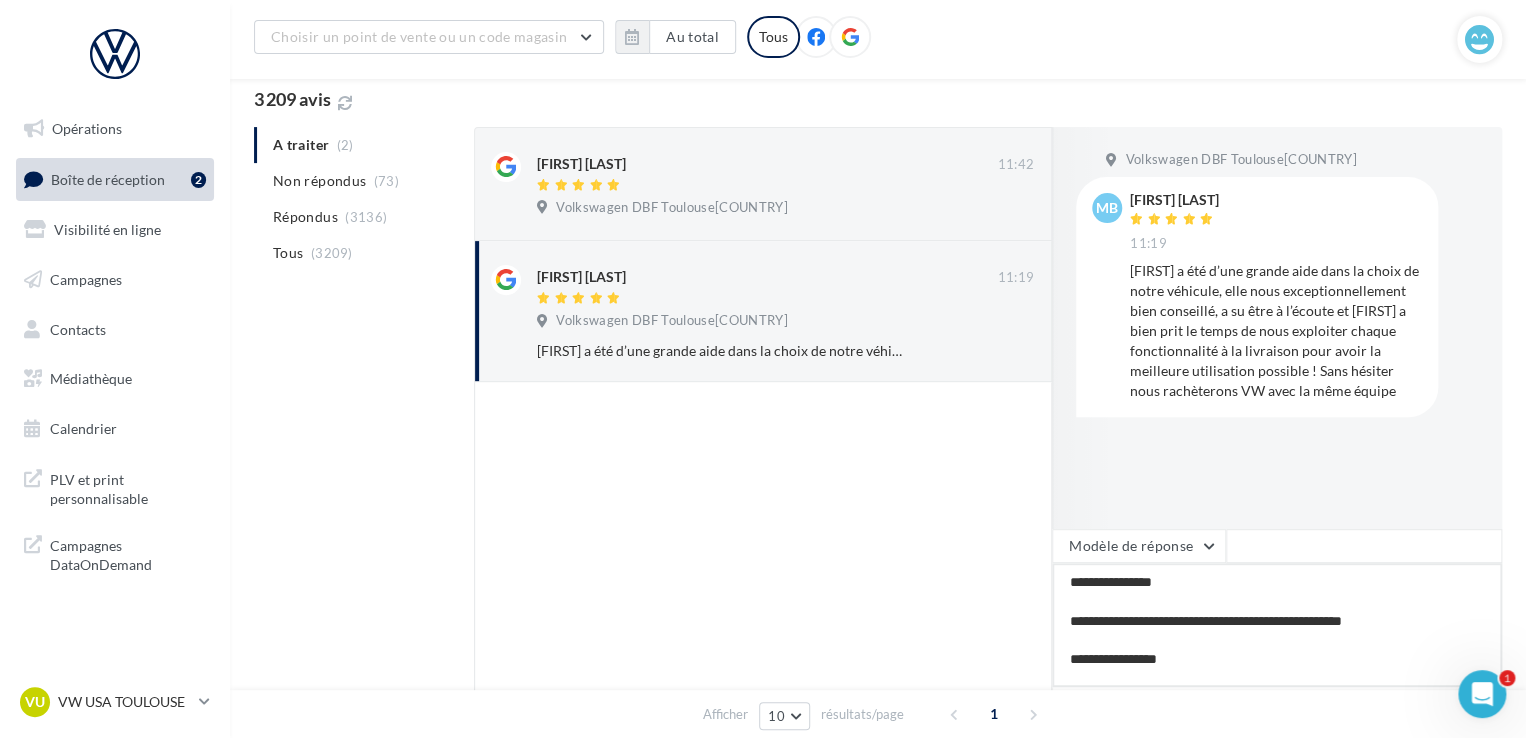 scroll, scrollTop: 20, scrollLeft: 0, axis: vertical 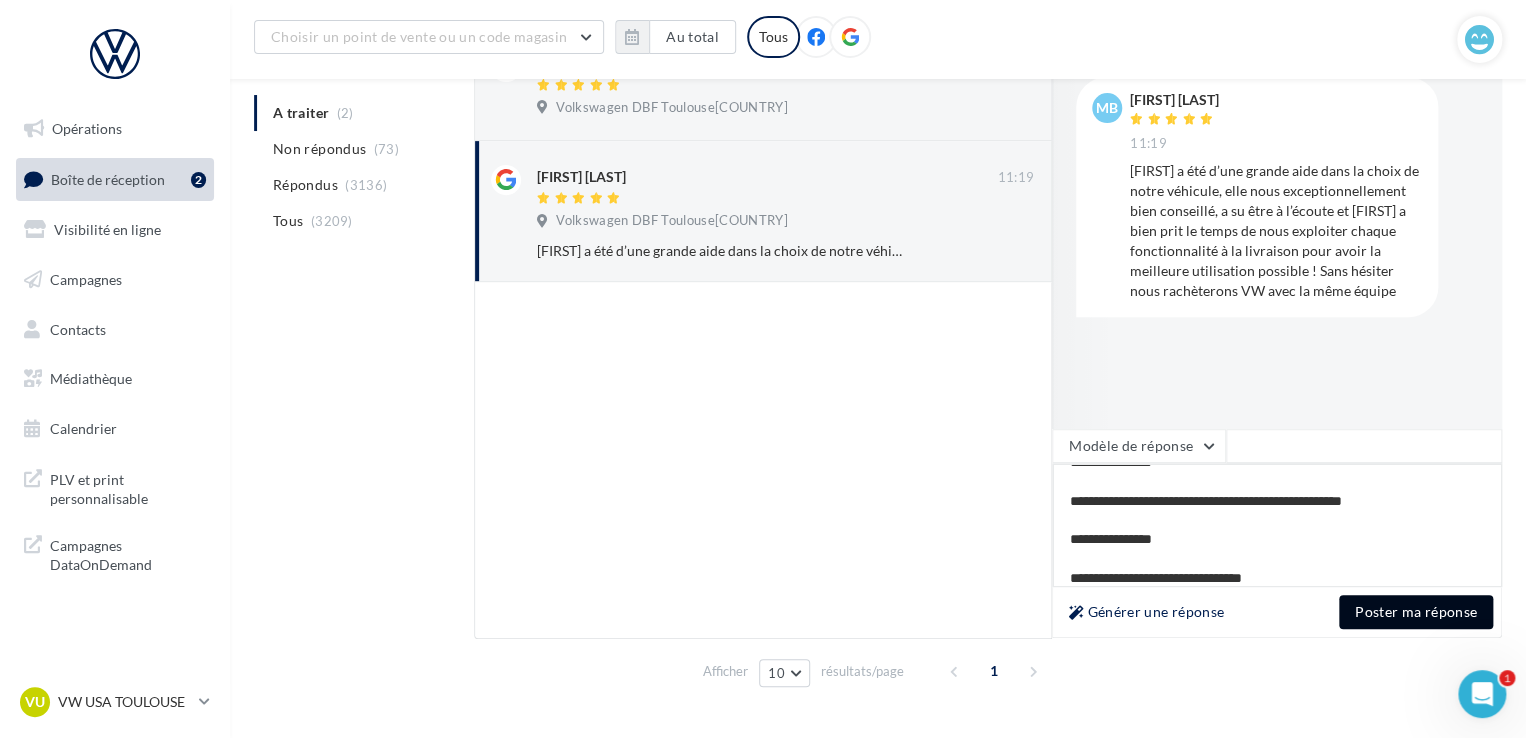 type on "**********" 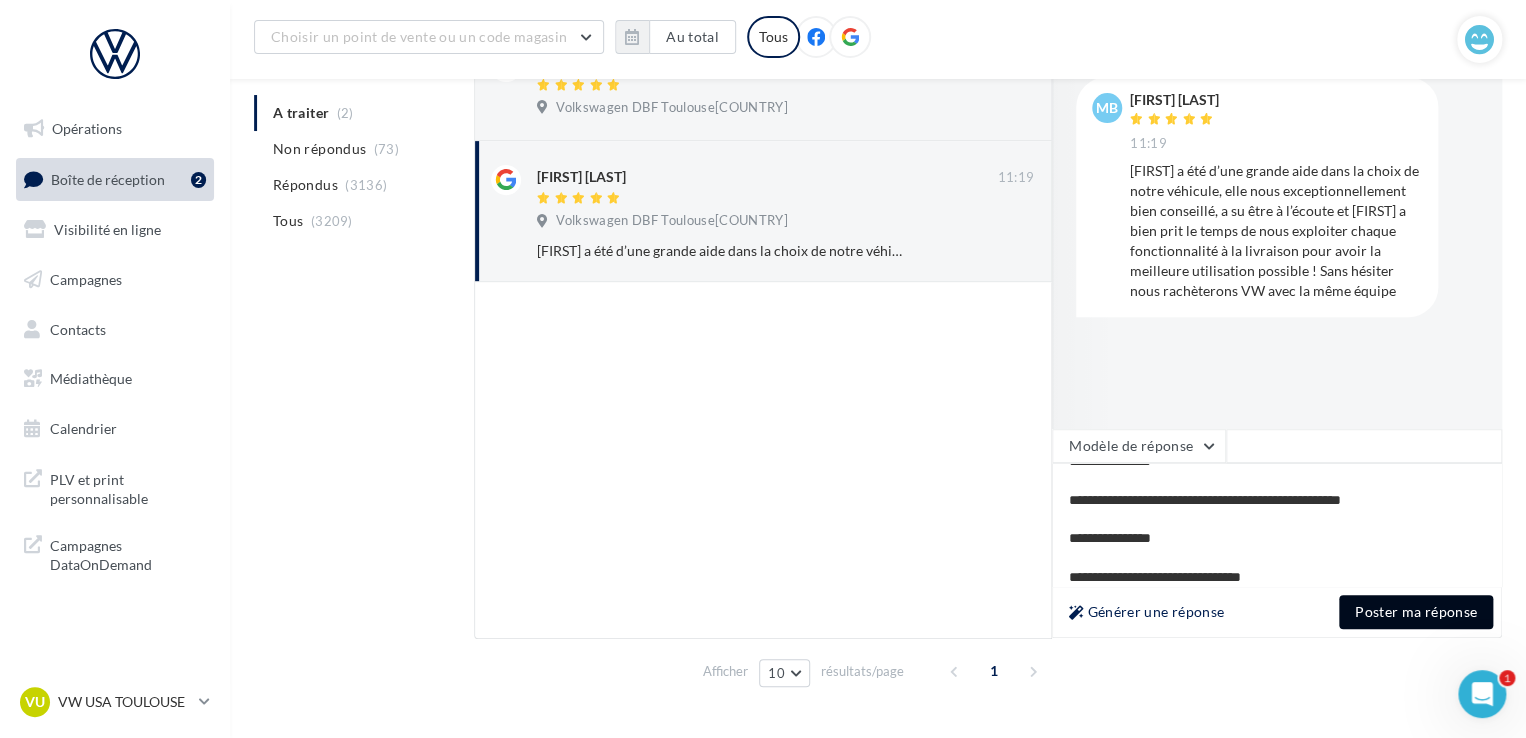 click on "Poster ma réponse" at bounding box center (1416, 612) 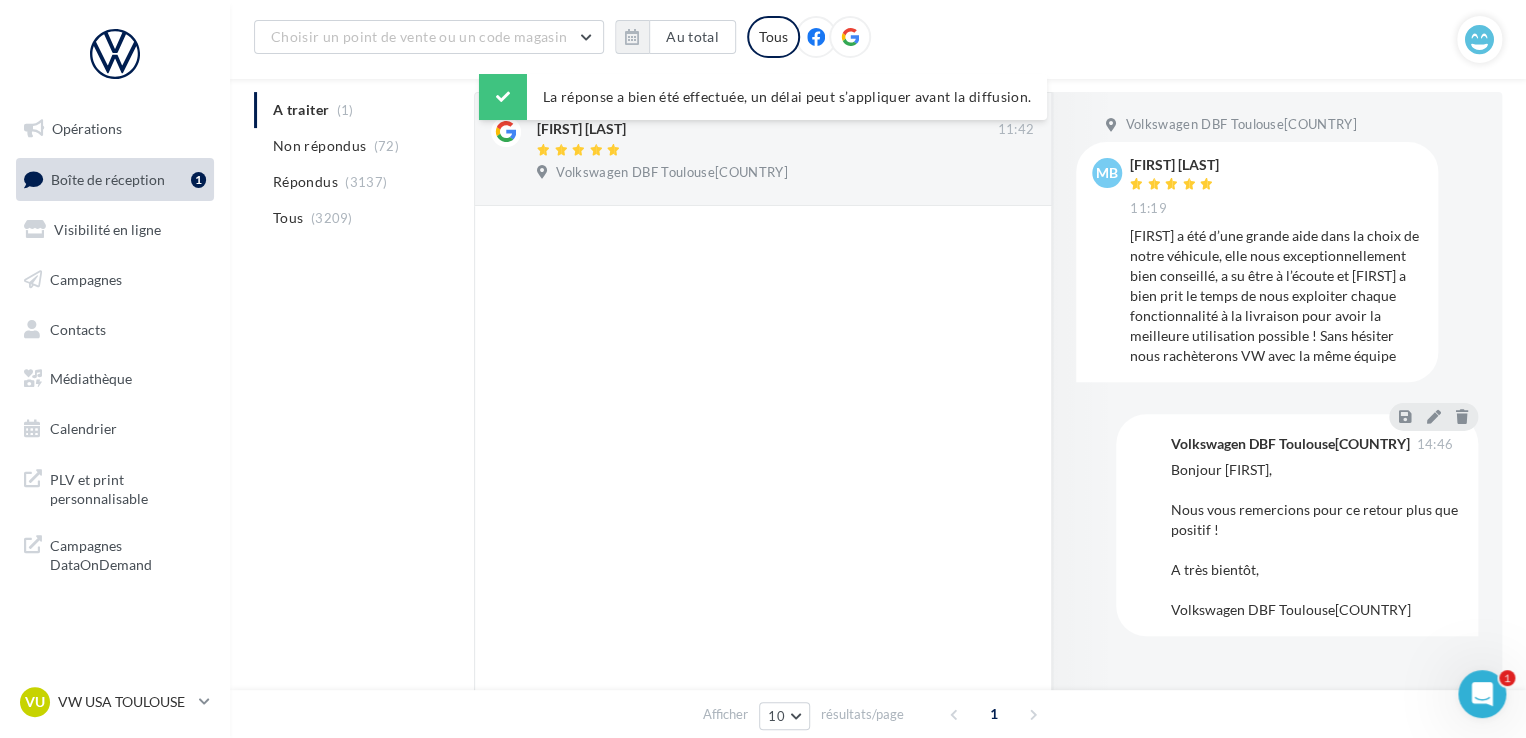 scroll, scrollTop: 200, scrollLeft: 0, axis: vertical 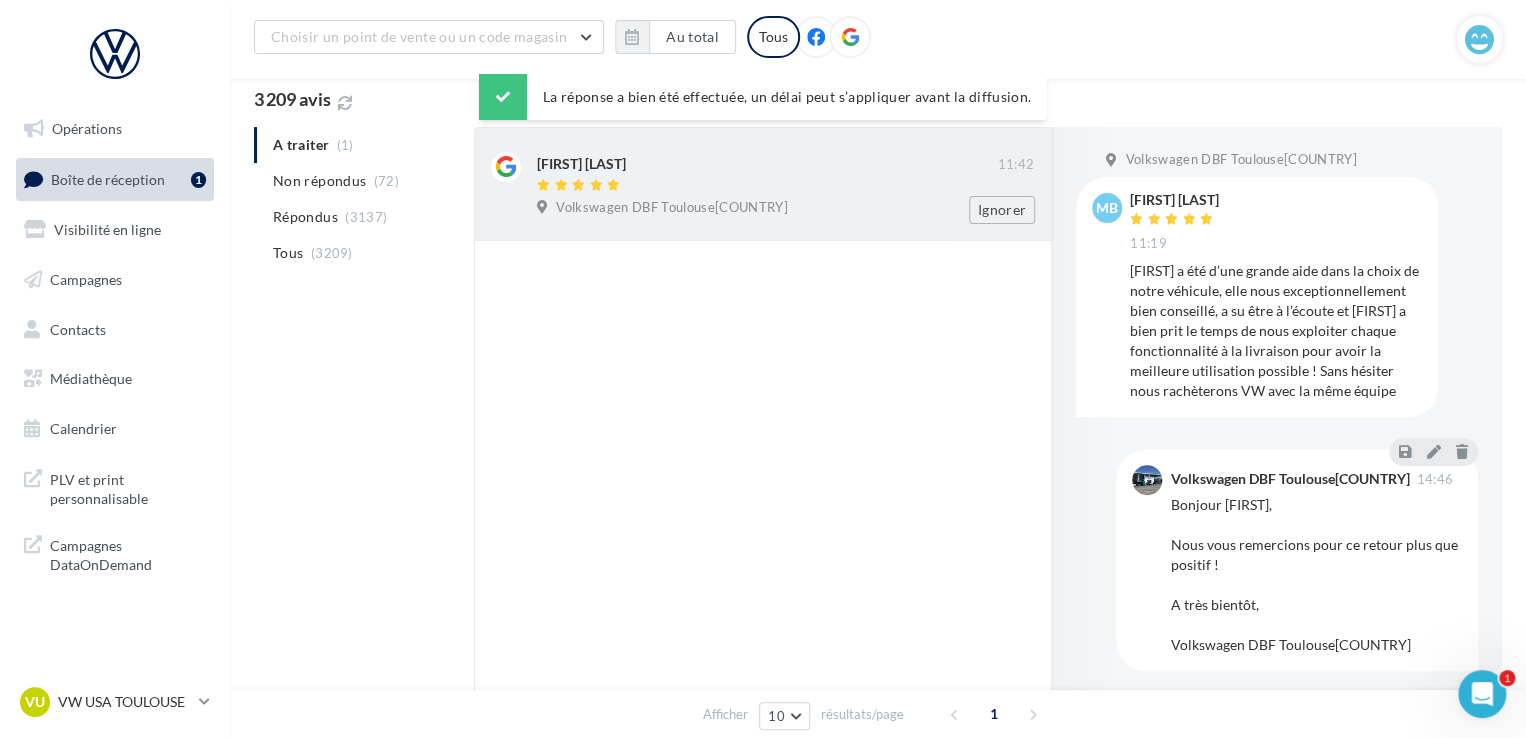 click on "Volkswagen DBF Toulouse[COUNTRY]" at bounding box center (785, 210) 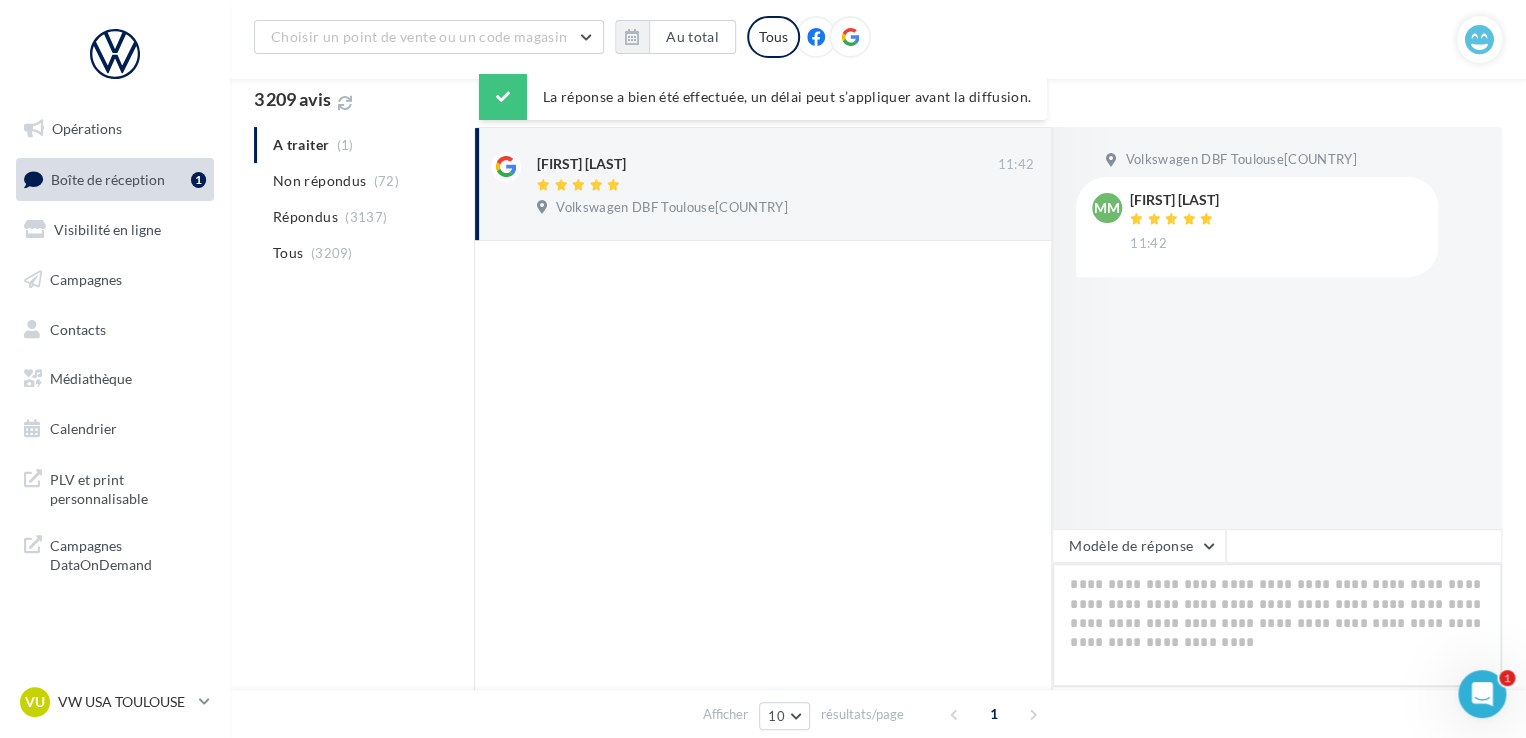 click at bounding box center (1277, 625) 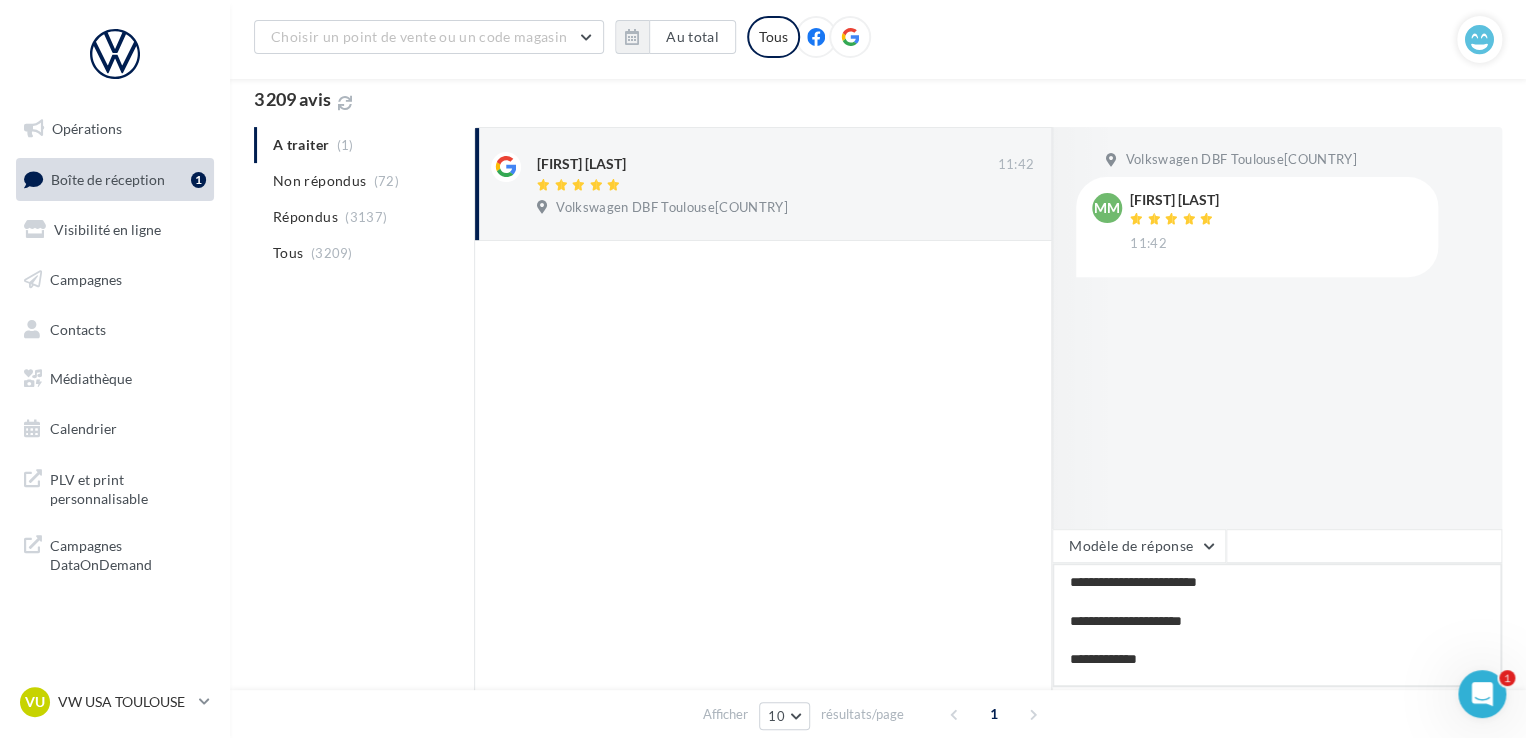 scroll, scrollTop: 20, scrollLeft: 0, axis: vertical 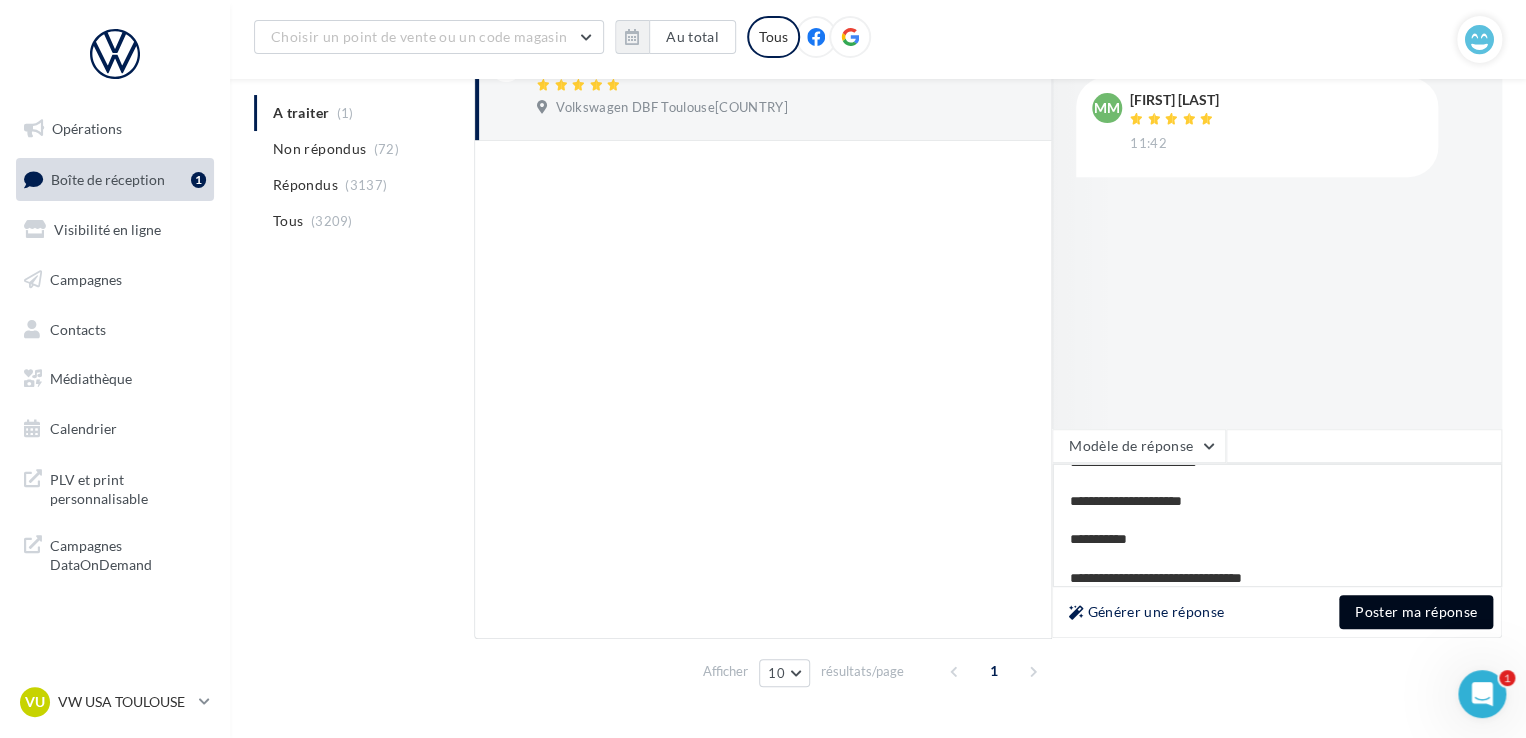 type on "**********" 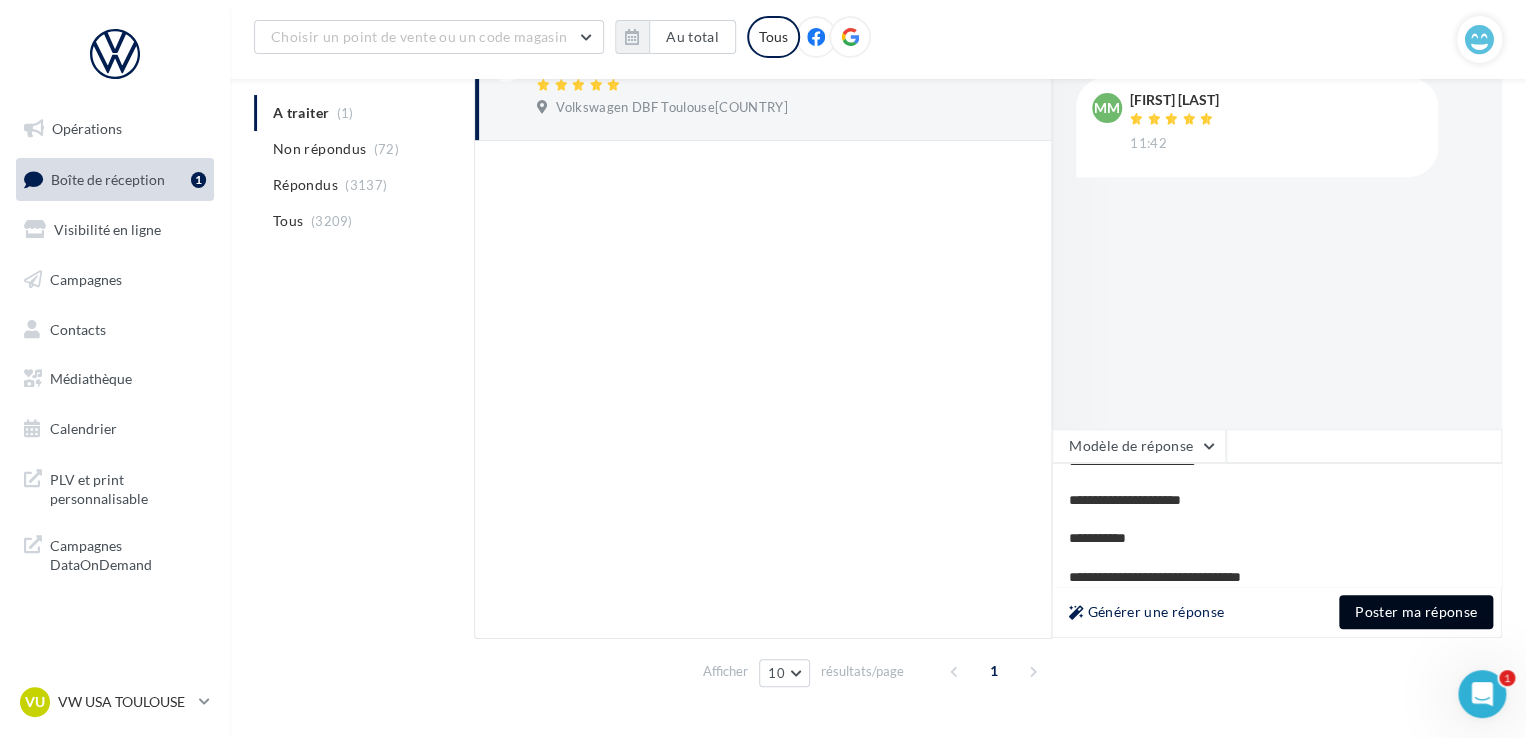 click on "Poster ma réponse" at bounding box center (1416, 612) 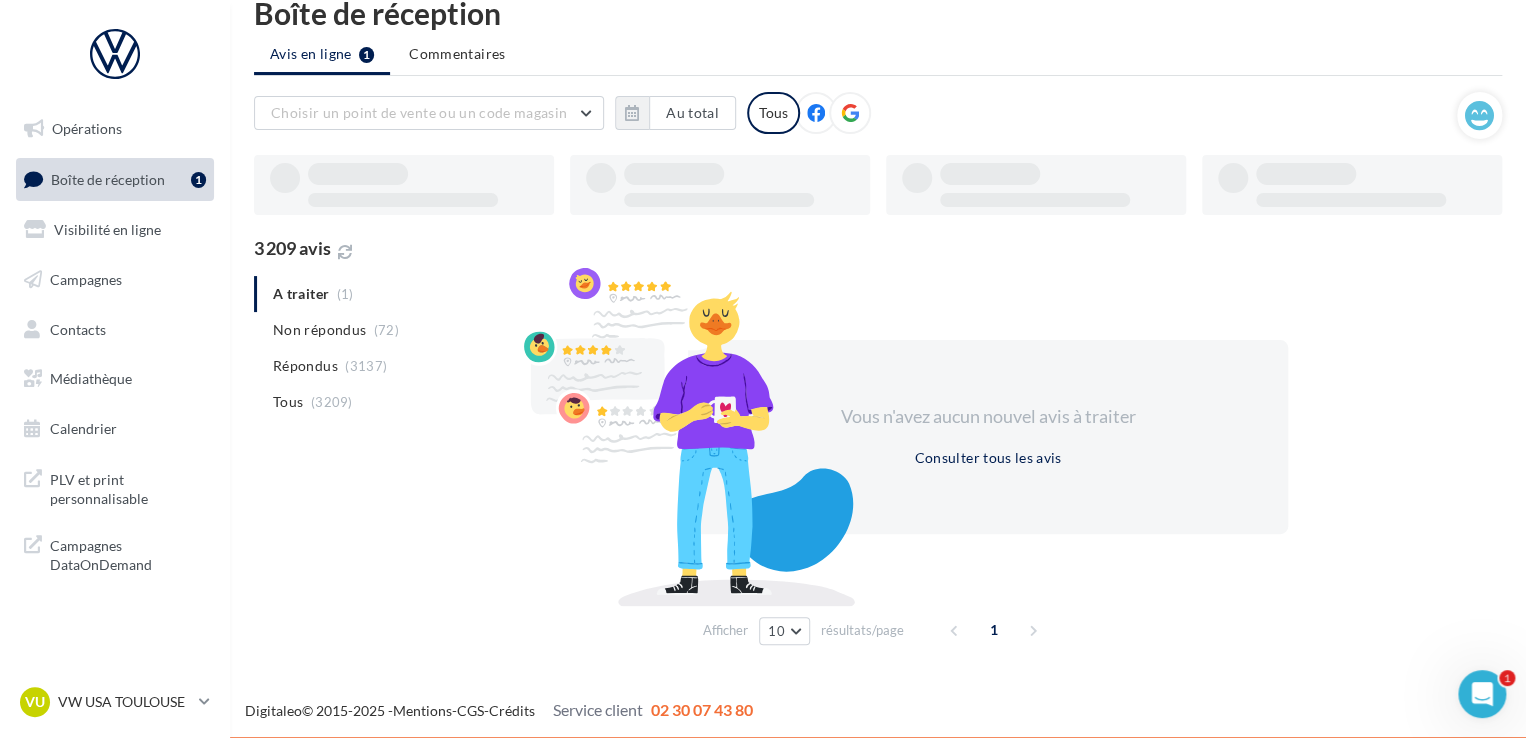 scroll, scrollTop: 32, scrollLeft: 0, axis: vertical 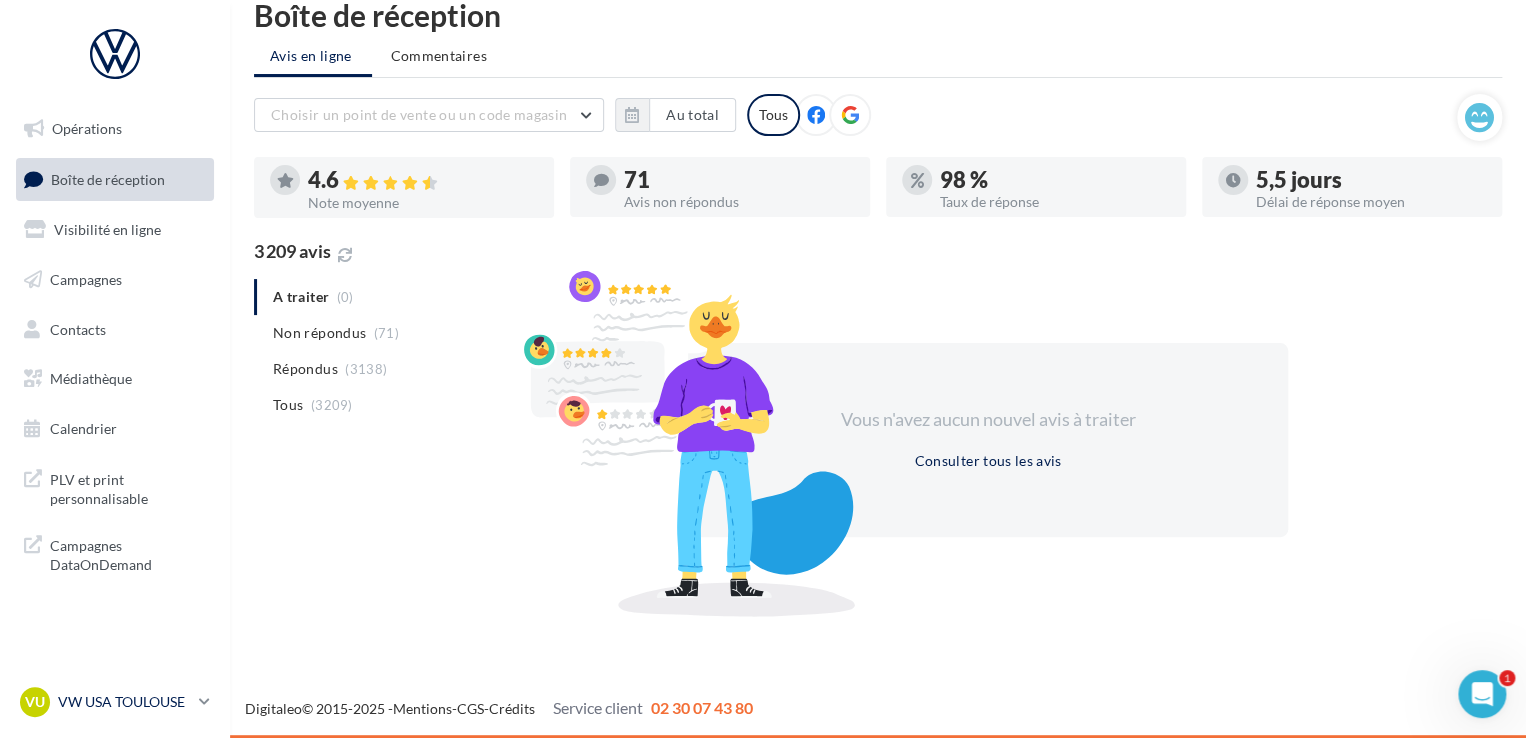 click on "VW USA TOULOUSE" at bounding box center (124, 702) 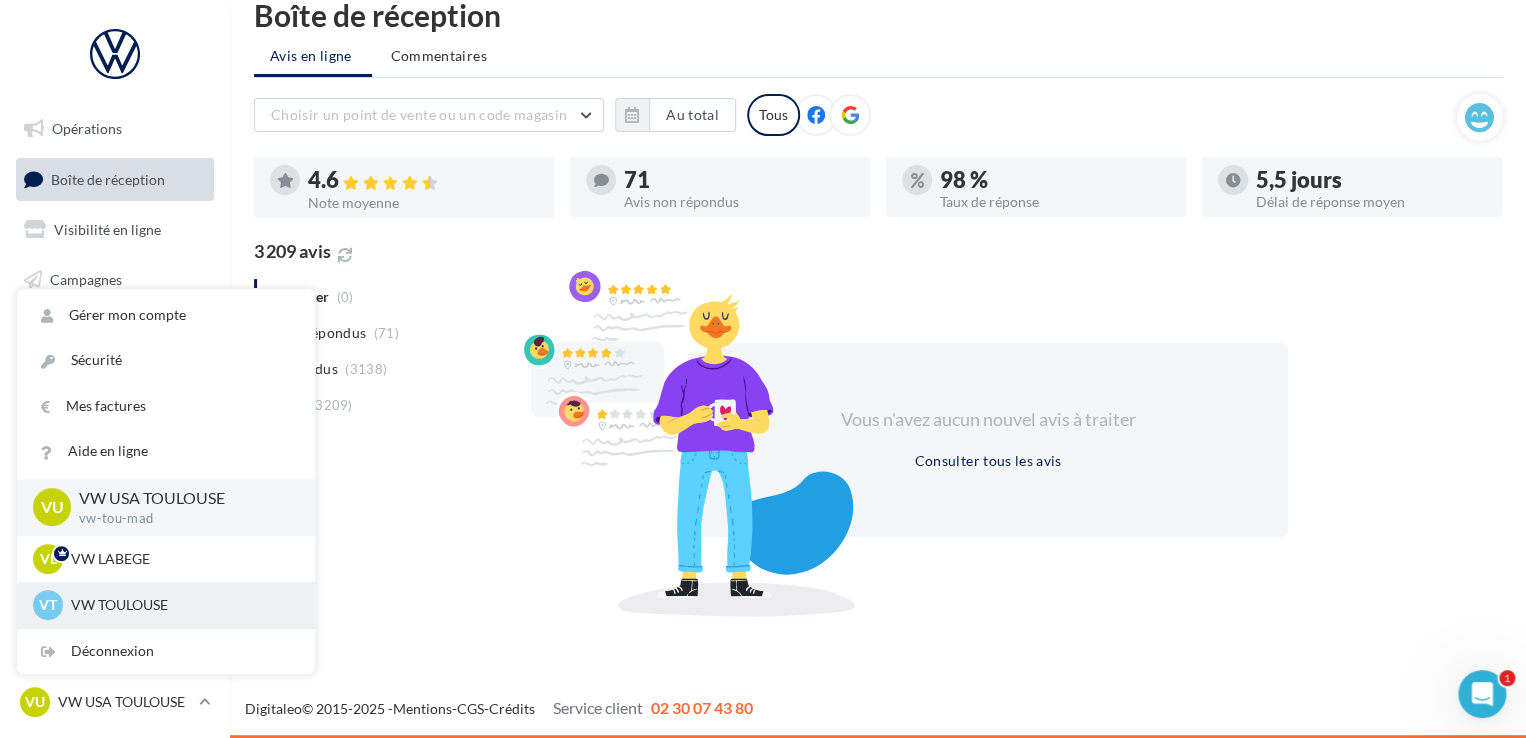 click on "VW TOULOUSE" at bounding box center (181, 559) 